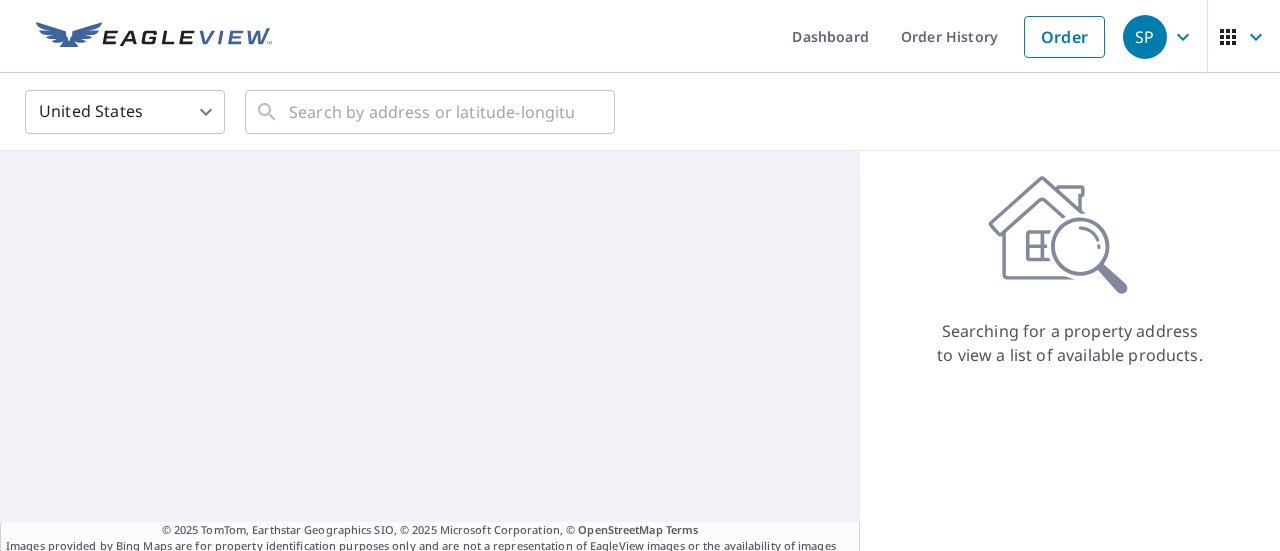 scroll, scrollTop: 0, scrollLeft: 0, axis: both 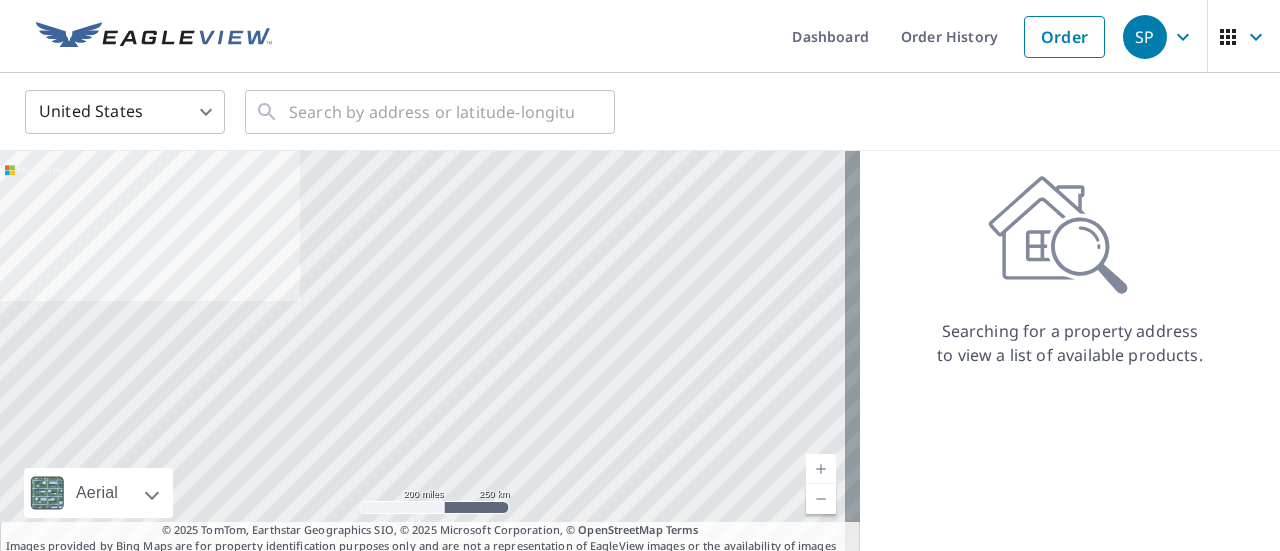 click on "SP SP
Dashboard Order History Order SP United States US ​ ​ Aerial Road A standard road map Aerial A detailed look from above Labels Labels 200 miles 250 km © 2025 TomTom, Earthstar Geographics  SIO, © 2025 Microsoft Corporation Terms © 2025 TomTom, Earthstar Geographics SIO, © 2025 Microsoft Corporation, ©   OpenStreetMap   Terms Images provided by Bing Maps are for property identification purposes only and are not a representation of EagleView images or the availability of images for the property. Searching for a property address to view a list of available products. Terms of Use  |  Privacy Policy © 2025 Eagle View Technologies, Inc. and Pictometry International Corp. All Rights Reserved. Reports issued by EagleView Technologies are covered by   one or more international and U.S. patents and pending applications, including U.S. Patent Nos. 8,078,436; 8,145,578; 8,170,840; 8,209,152;" at bounding box center [640, 275] 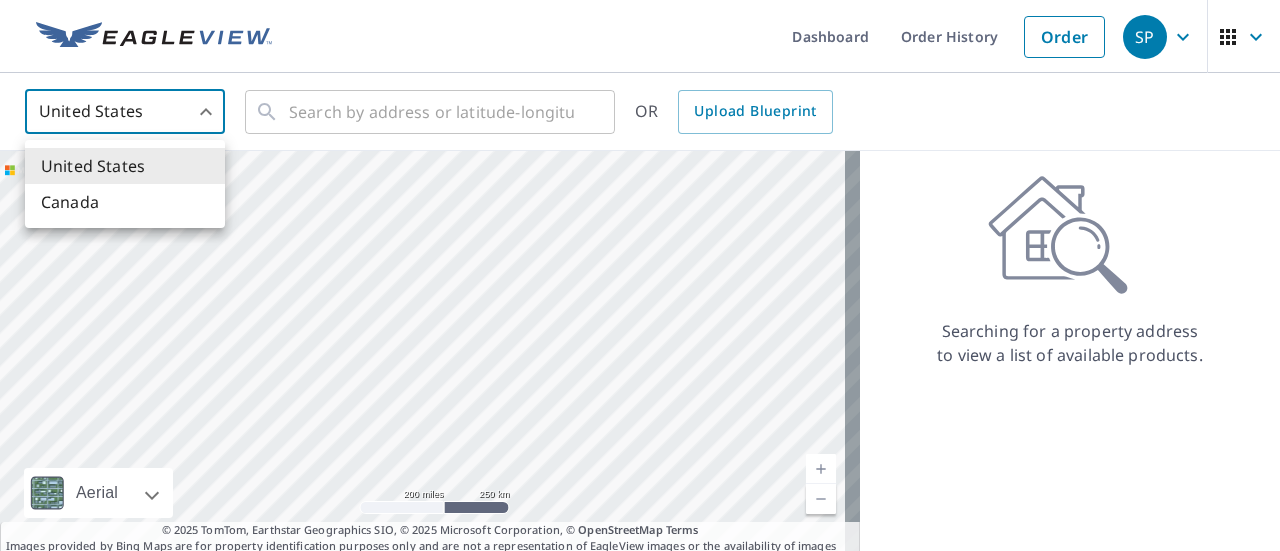 click on "Canada" at bounding box center [125, 202] 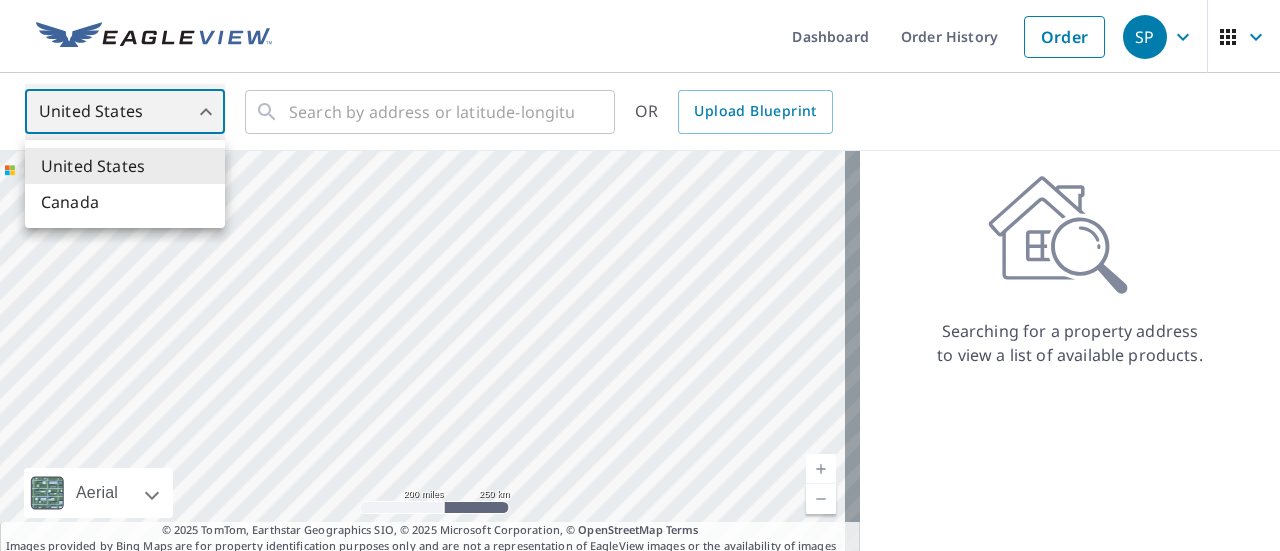 type on "CA" 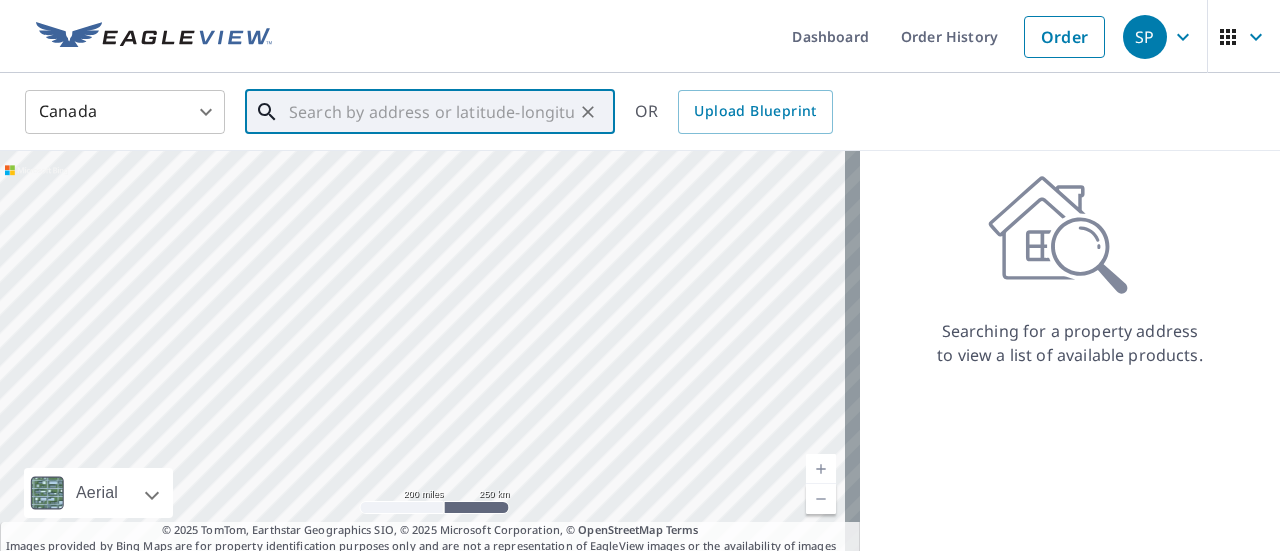 click on "​" at bounding box center [430, 112] 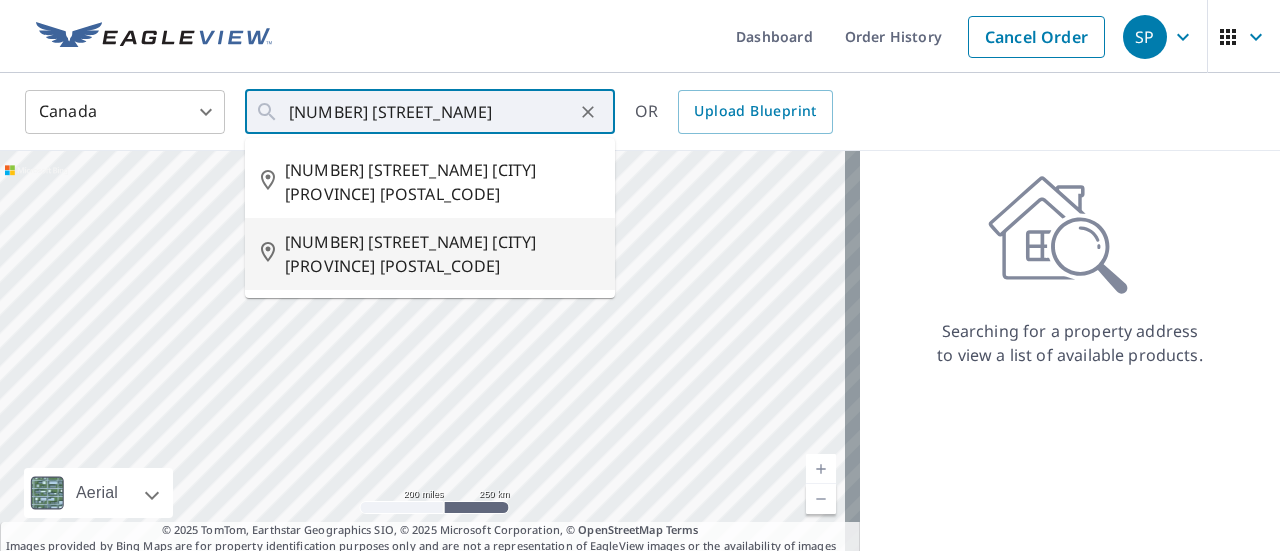 type on "[NUMBER] [STREET_NAME] [CITY] [PROVINCE] [POSTAL_CODE]" 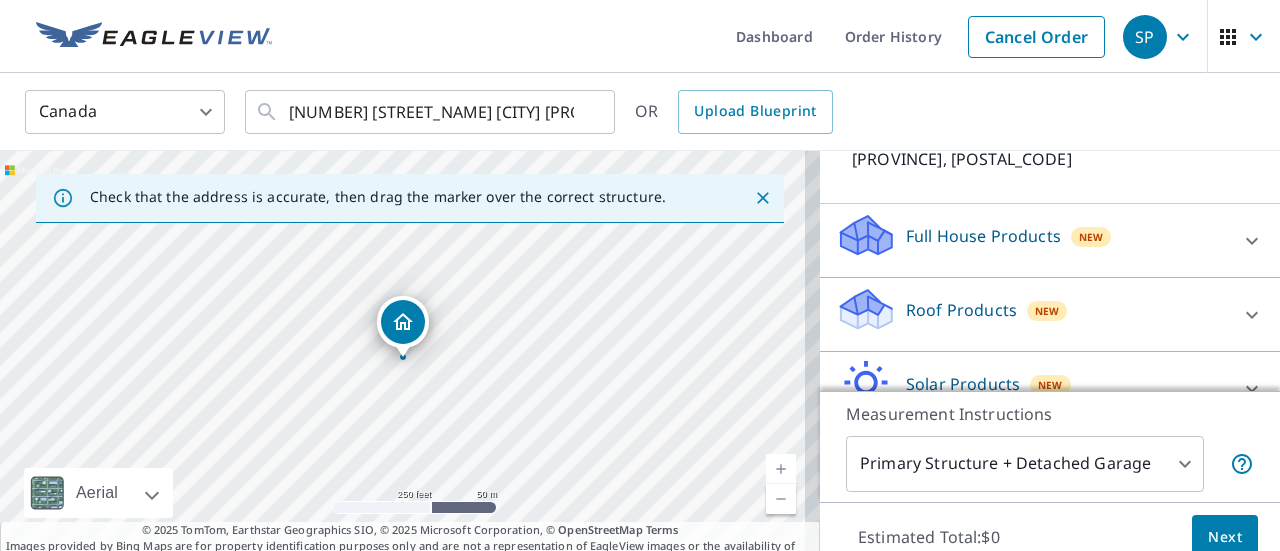 scroll, scrollTop: 179, scrollLeft: 0, axis: vertical 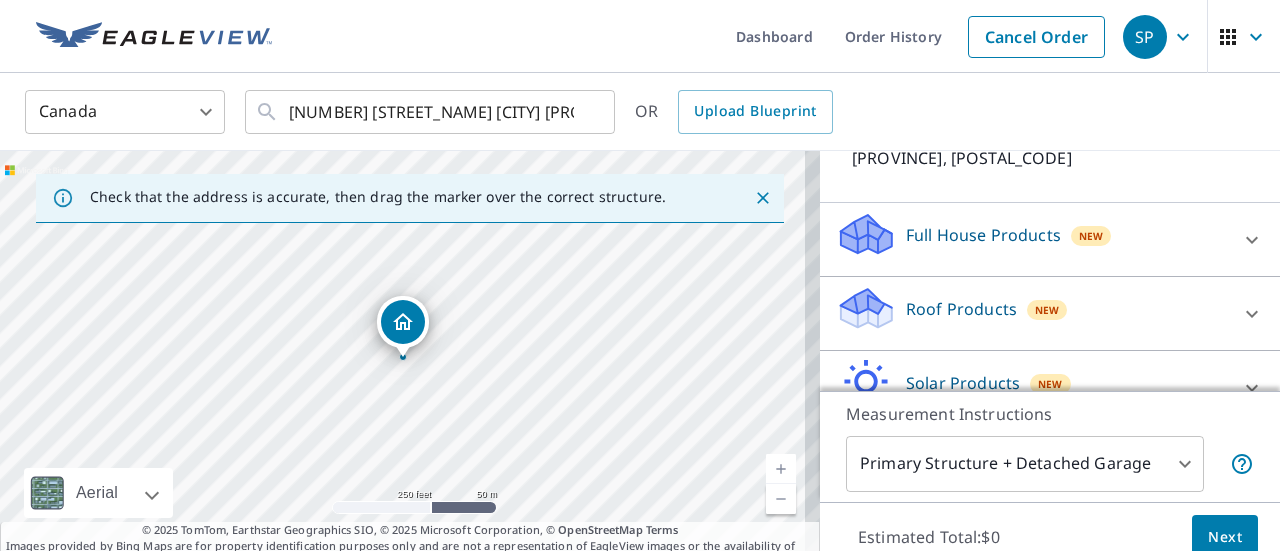 click on "Roof Products New" at bounding box center [1032, 313] 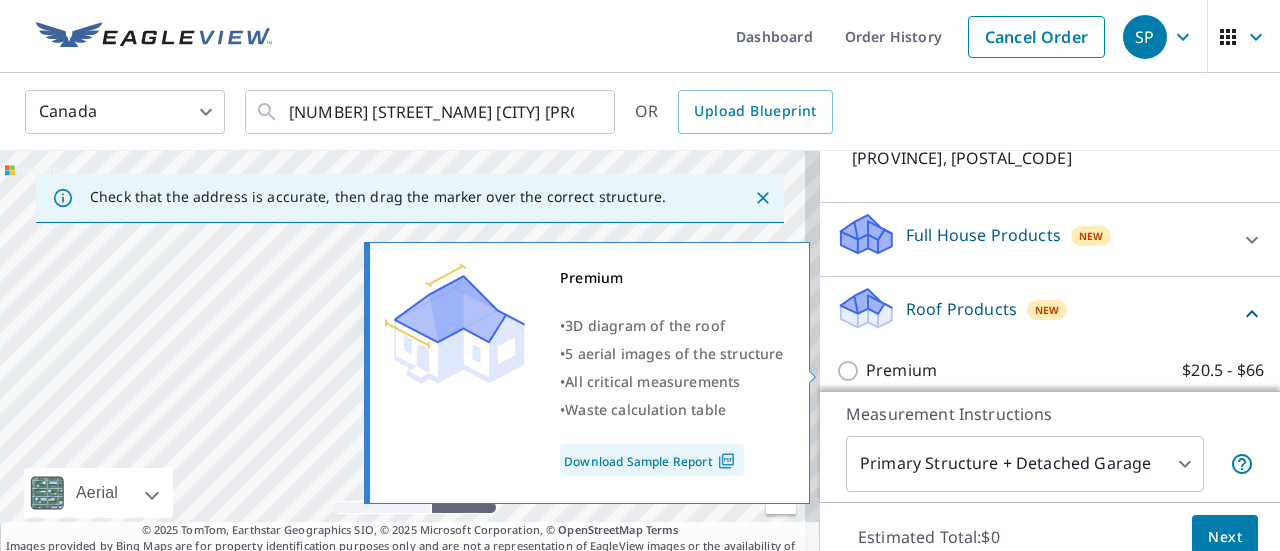 click on "Premium $20.5 - $66" at bounding box center [851, 371] 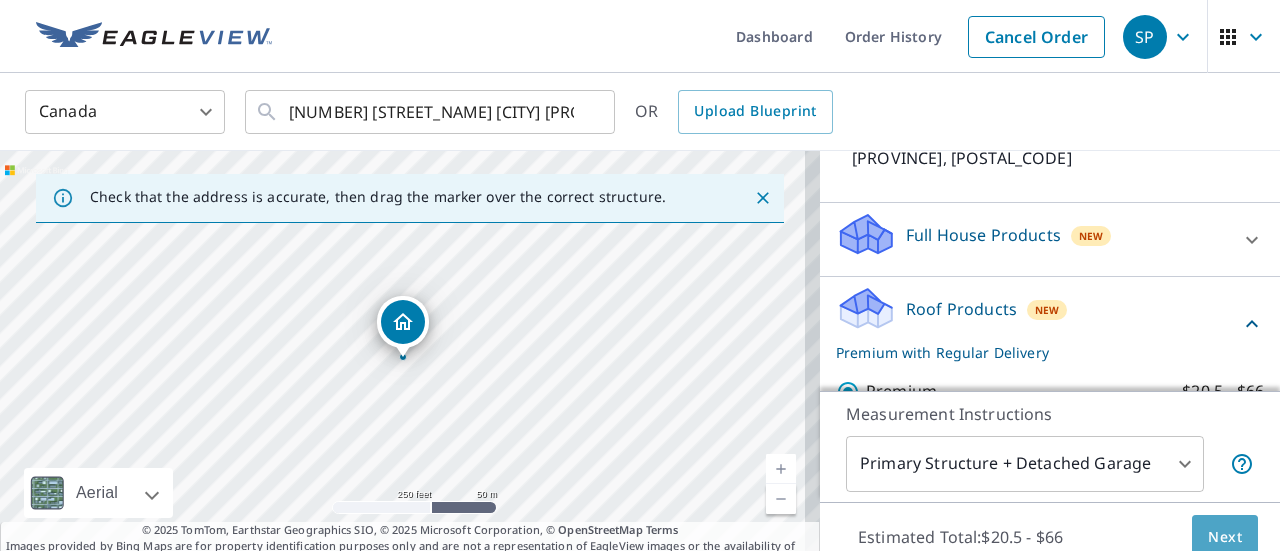 click on "Next" at bounding box center [1225, 537] 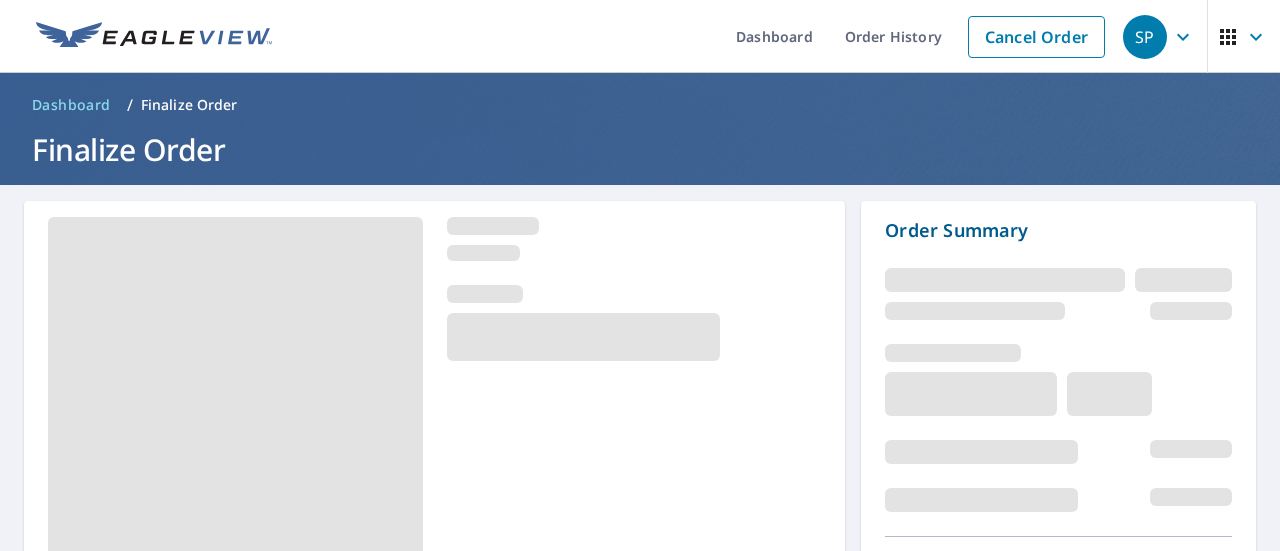 click on "Include Special Instructions Claim Information Email Recipients Substitutions and Customization Payment Information Order Summary By ordering a report you agree to our  Terms of Use Edit order Submit order" at bounding box center [640, 1015] 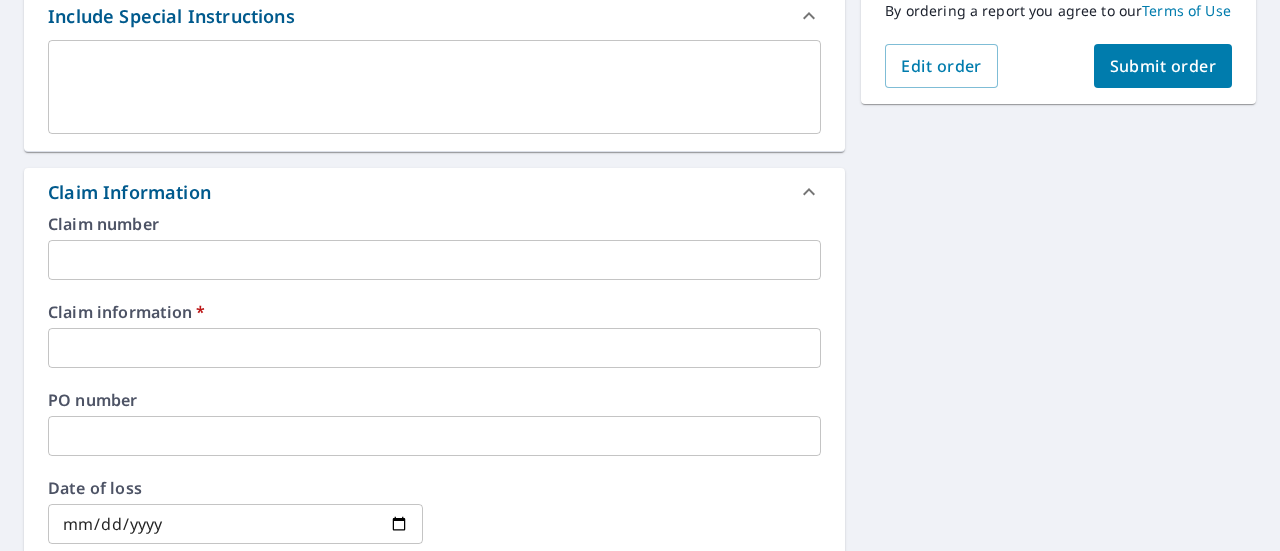 scroll, scrollTop: 680, scrollLeft: 0, axis: vertical 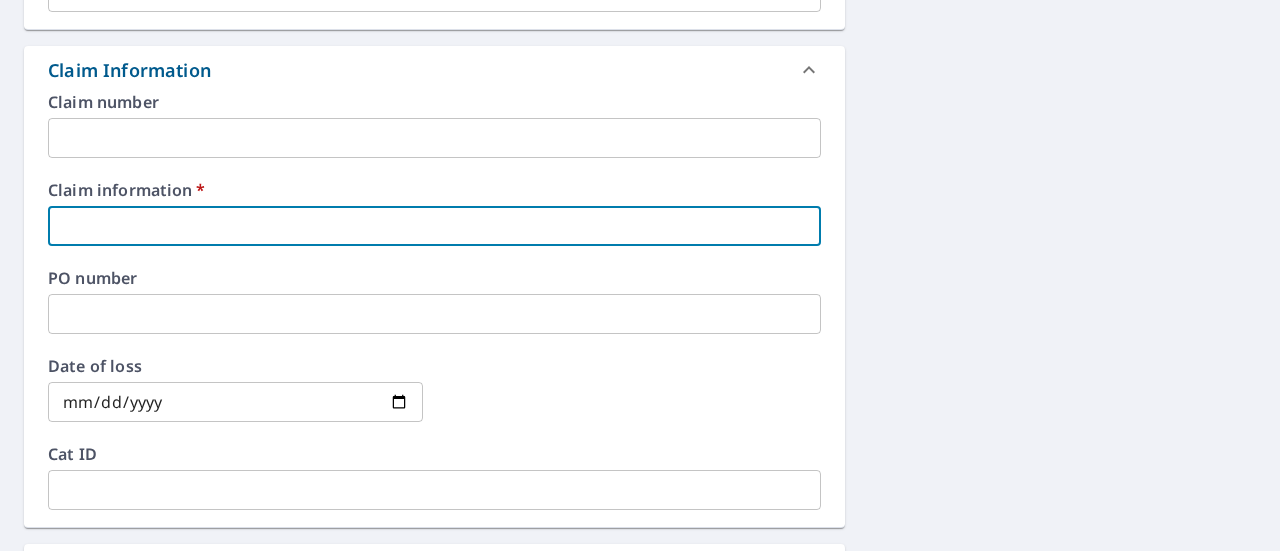 click at bounding box center (434, 226) 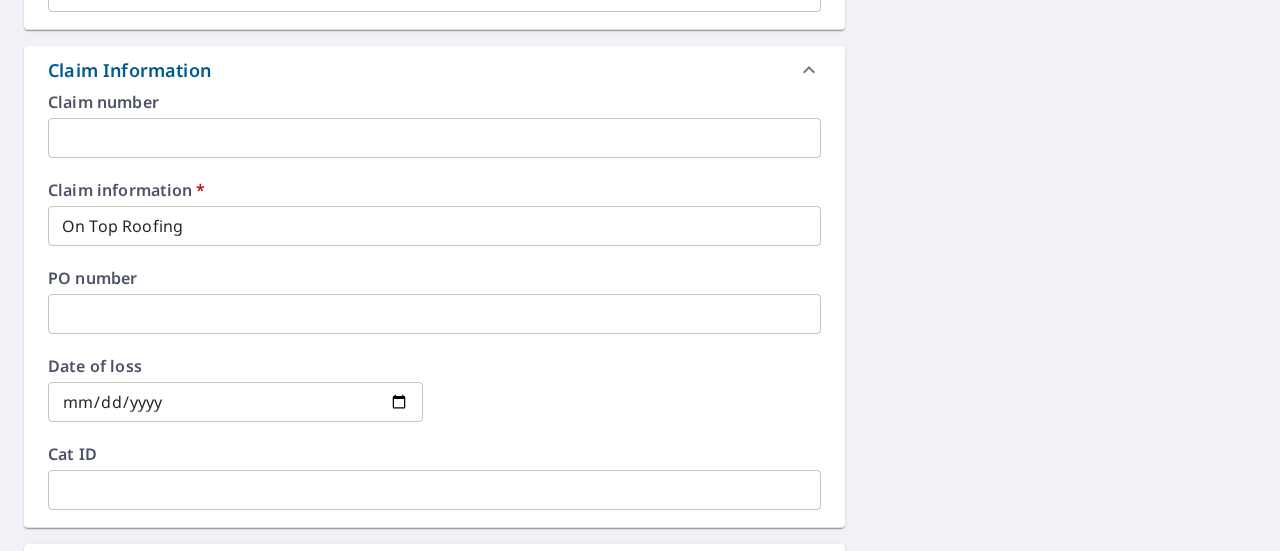 click on "[CITY] [PROVINCE] [POSTAL_CODE] Aerial Road A standard road map Aerial A detailed look from above Labels Labels 250 feet 50 m © 2025 TomTom, © Vexcel Imaging, © 2025 Microsoft Corporation,  © OpenStreetMap Terms PROPERTY TYPE Residential BUILDING ID [NUMBER] [STREET_NAME], [CITY], [PROVINCE], [POSTAL_CODE] Changes to structures in last 4 years ( renovations, additions, etc. ) Include Special Instructions x ​ Claim Information Claim number ​ Claim information   * On Top Roofing ​ PO number ​ Date of loss ​ Cat ID ​ Email Recipients Your reports will be sent to  [EMAIL].  Edit Contact Information. Send a copy of the report to: ​ Substitutions and Customization Roof measurement report substitutions If a Premium Report is unavailable send me an Extended Coverage 3D Report: Yes No Ask If an Extended Coverage 3D Report is unavailable send me an Extended Coverage 2D Report: Yes No Ask If a Residential/Multi-Family Report is unavailable send me a Commercial Report: Yes No Ask DXF RXF XML $0" at bounding box center [640, 238] 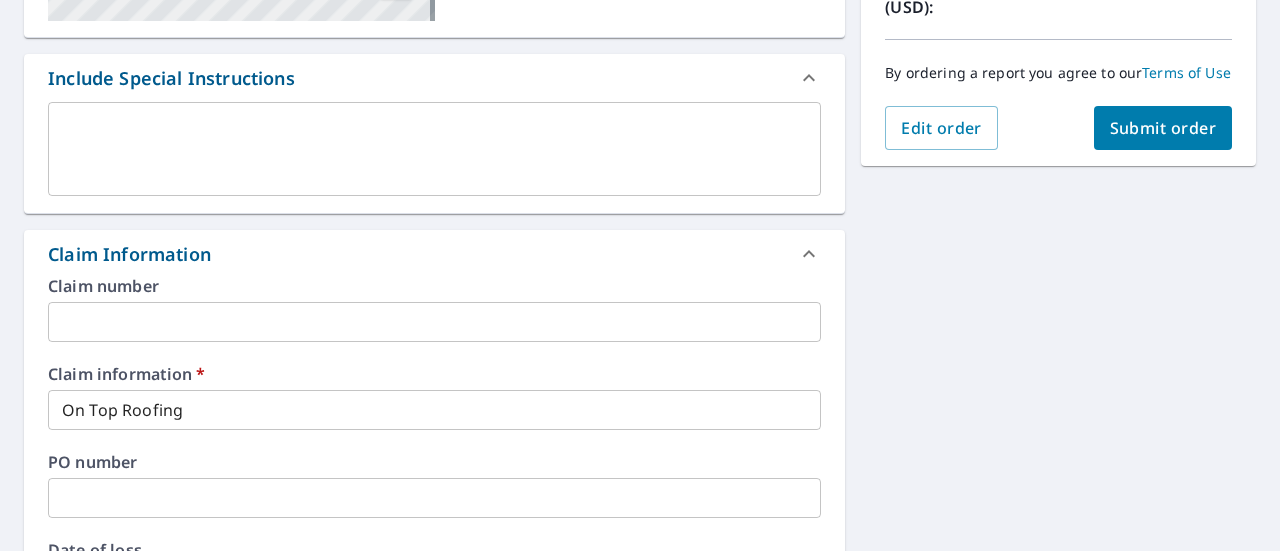 scroll, scrollTop: 480, scrollLeft: 0, axis: vertical 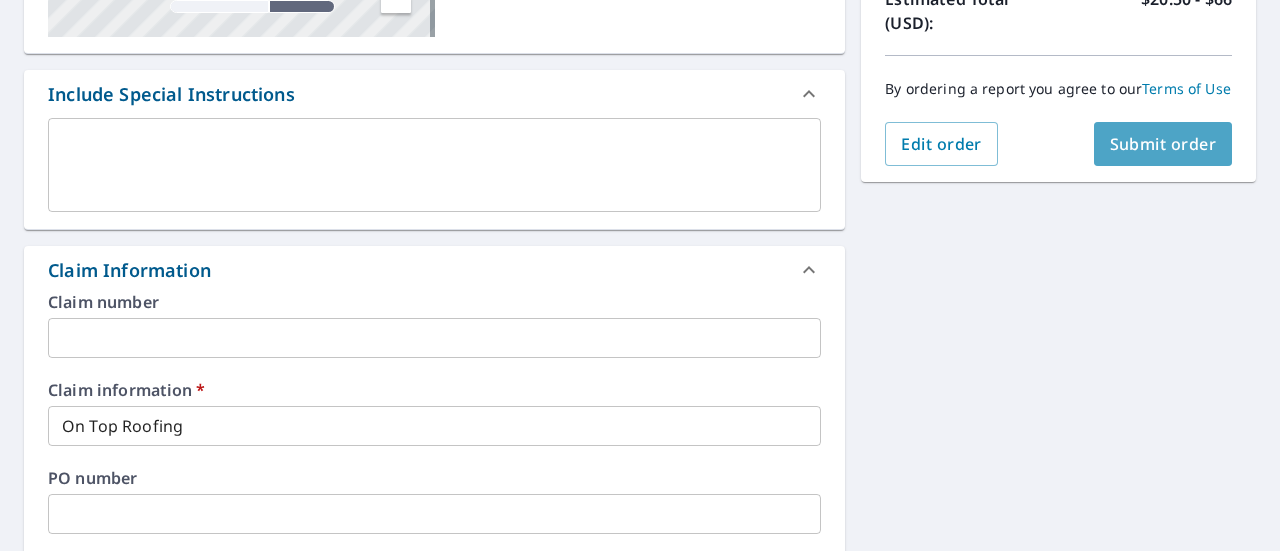 click on "Submit order" at bounding box center [1163, 144] 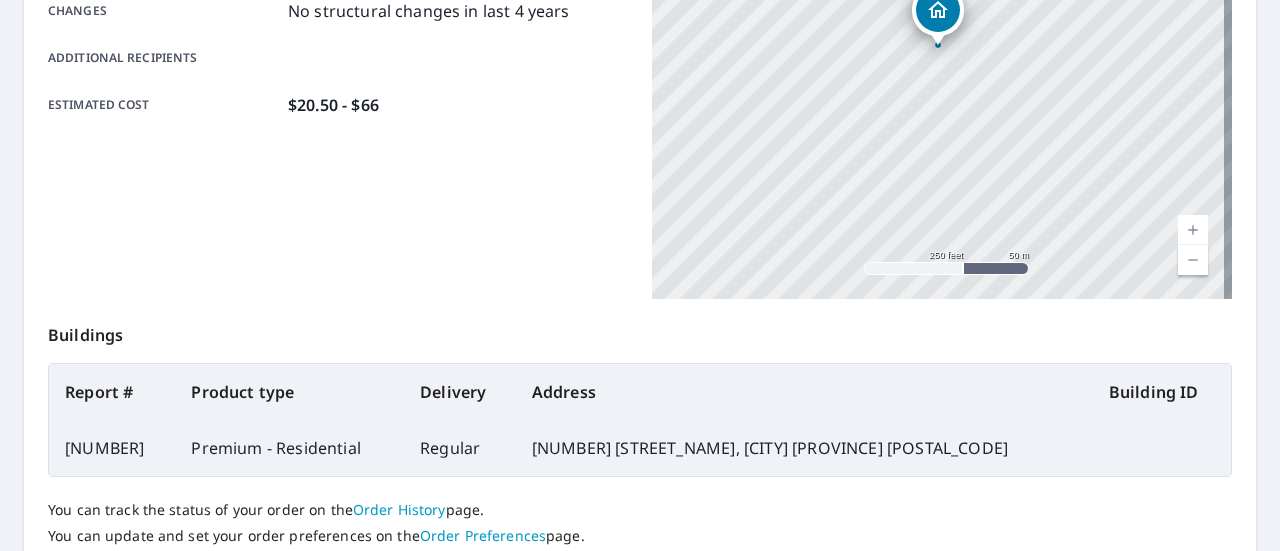 click on "Product type Premium - Residential Delivery method Regular Delivery by [DATE] [TIME] [TIMEZONE] (Thursday) Structure Primary Structure + Detached Garage Changes No structural changes in last 4 years Additional recipients Estimated cost $20.50  -  $66" at bounding box center (338, 49) 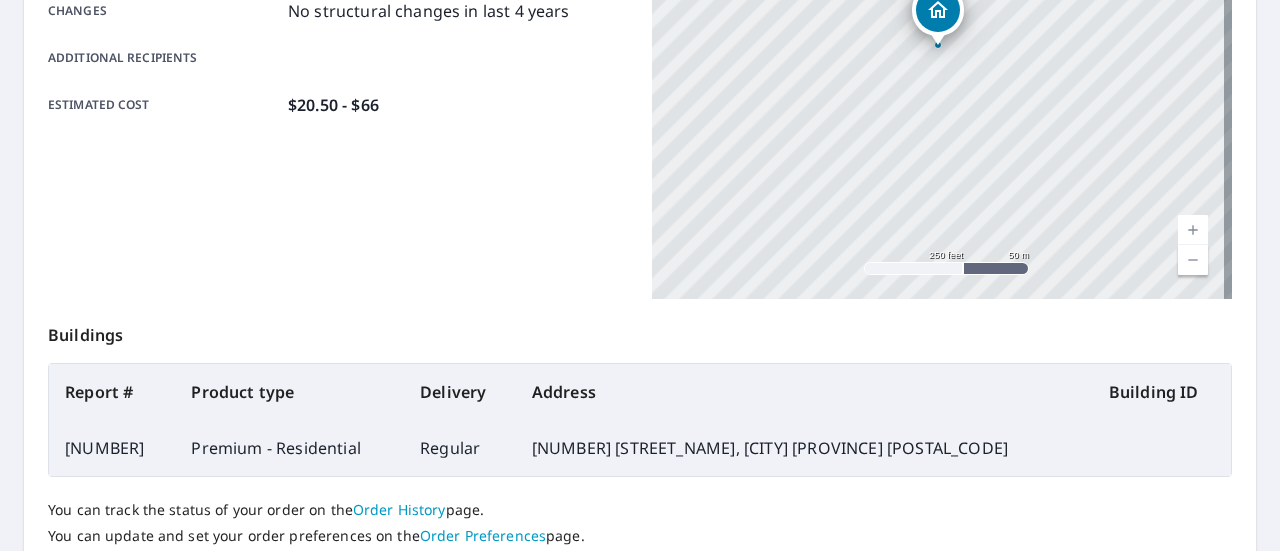 click on "Buildings" at bounding box center (640, 331) 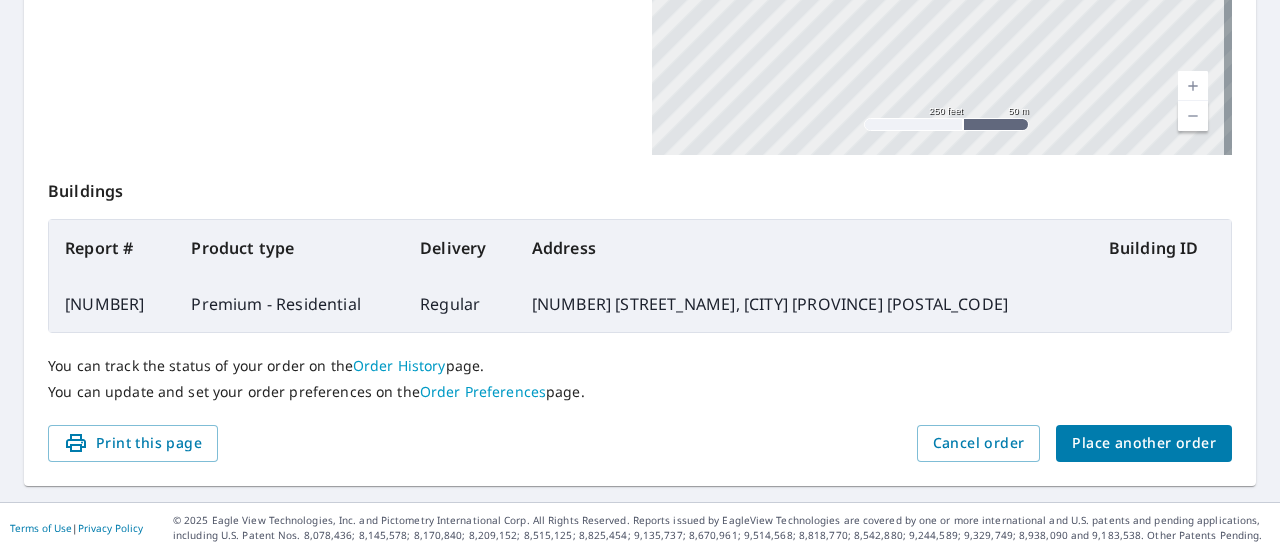 click on "Place another order" at bounding box center (1144, 443) 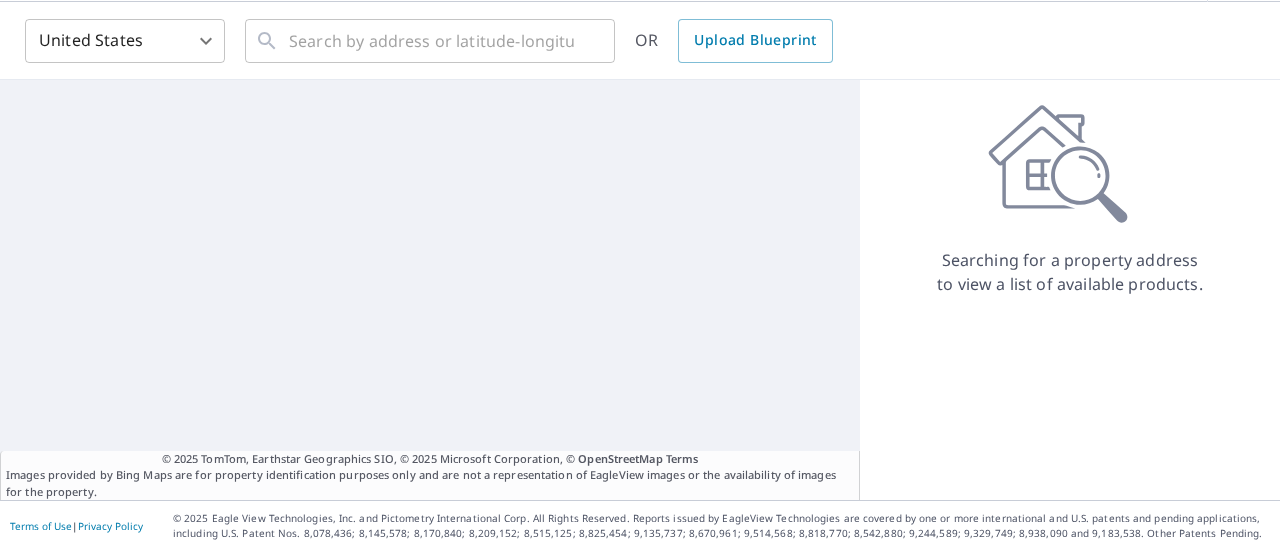 scroll, scrollTop: 70, scrollLeft: 0, axis: vertical 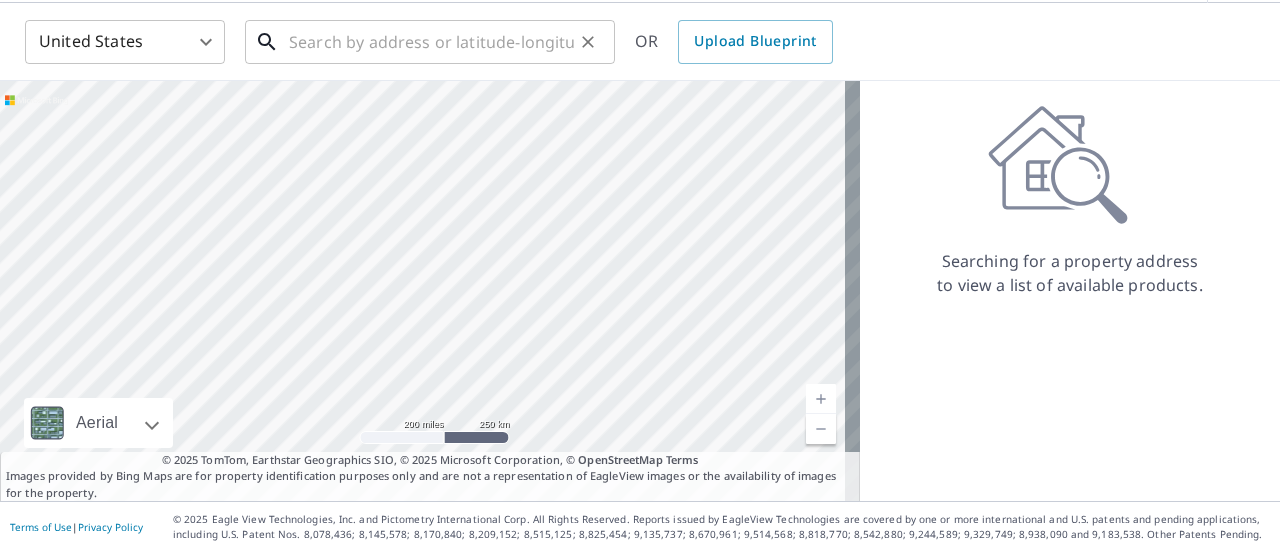 click at bounding box center [431, 42] 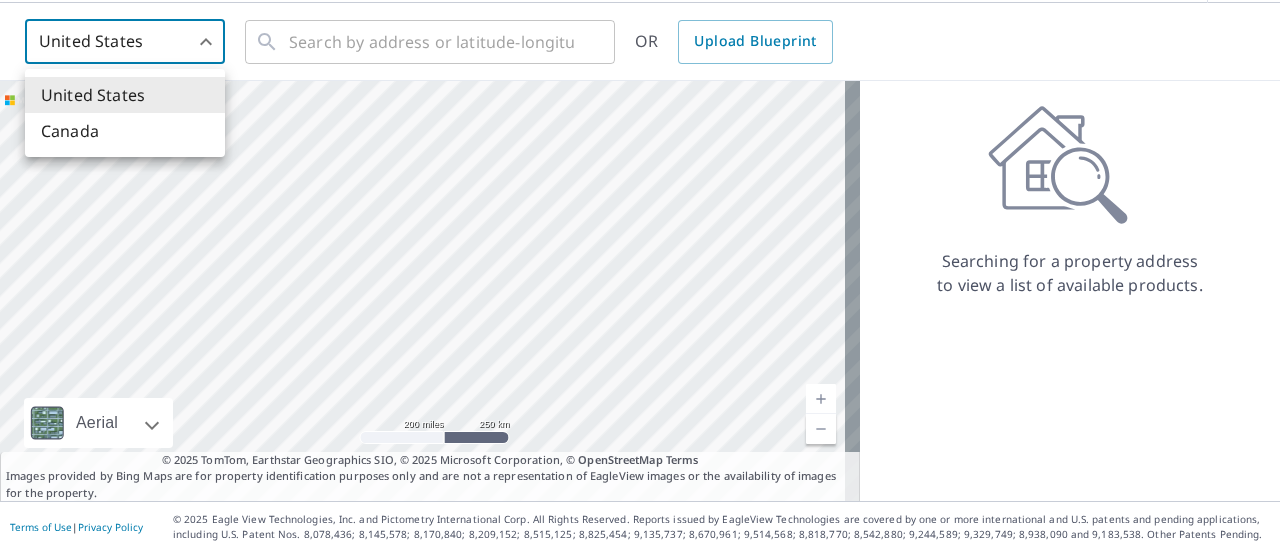 click on "SP SP
Dashboard Order History Order SP United States US ​ ​ OR Upload Blueprint Aerial Road A standard road map Aerial A detailed look from above Labels Labels 200 miles 250 km © 2025 TomTom, Earthstar Geographics  SIO, © 2025 Microsoft Corporation Terms © 2025 TomTom, Earthstar Geographics SIO, © 2025 Microsoft Corporation, ©   OpenStreetMap   Terms Images provided by Bing Maps are for property identification purposes only and are not a representation of EagleView images or the availability of images for the property. Searching for a property address to view a list of available products. Terms of Use  |  Privacy Policy © 2025 Eagle View Technologies, Inc. and Pictometry International Corp. All Rights Reserved. Reports issued by EagleView Technologies are covered by   one or more international and U.S. patents and pending applications, including U.S. Patent Nos. 8,078,436; 8,145,578; 8,170,840; 8,209,152;
United States Canada" at bounding box center [640, 275] 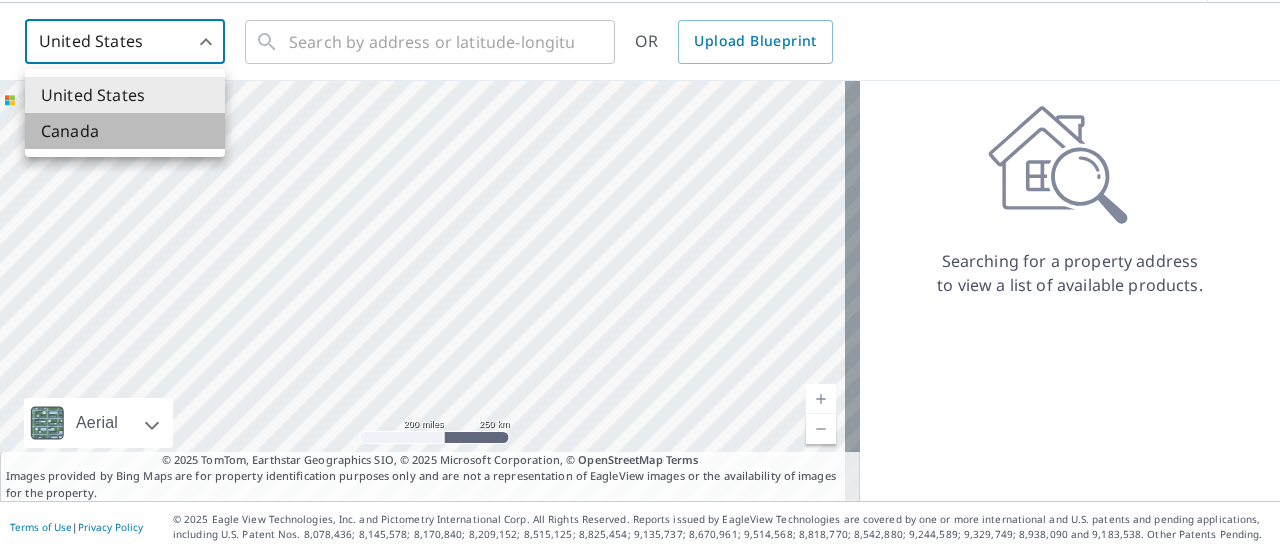 click on "Canada" at bounding box center (125, 131) 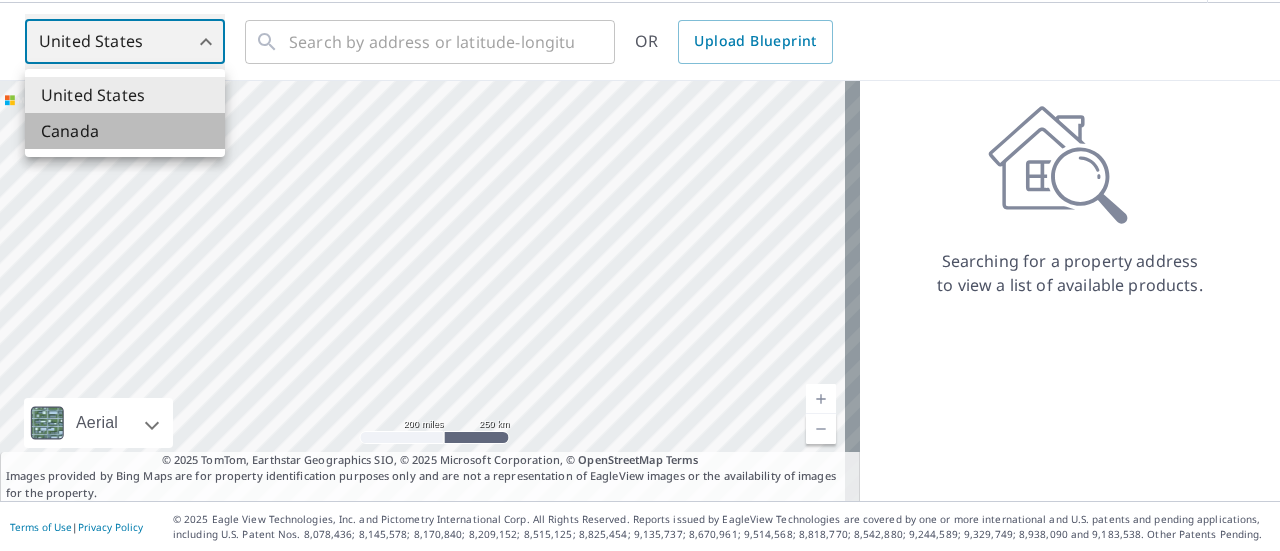 type on "CA" 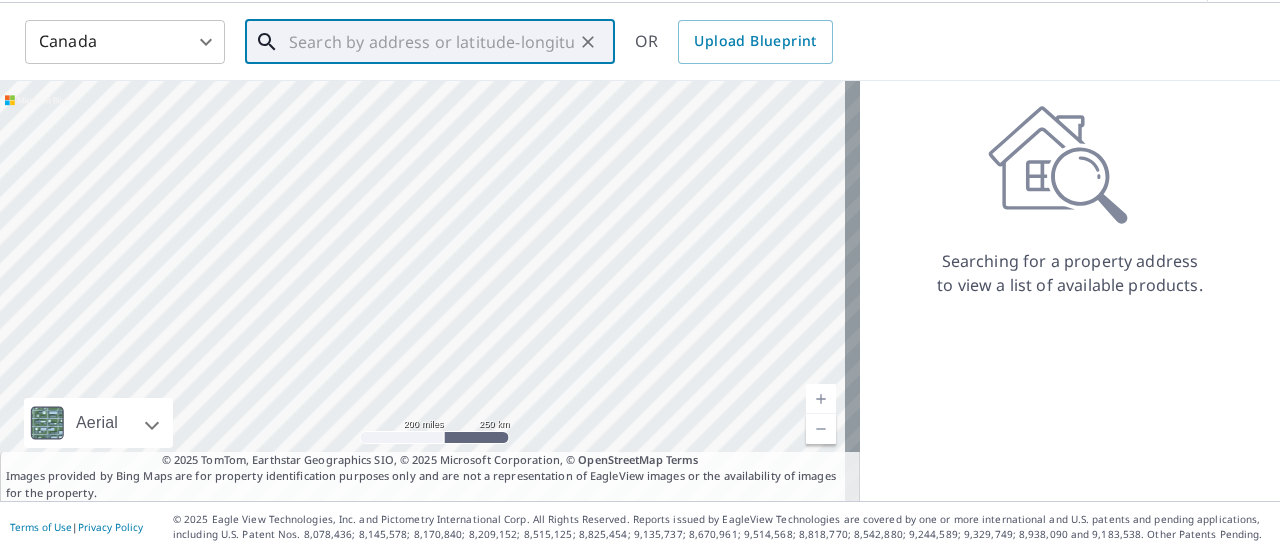 click at bounding box center (431, 42) 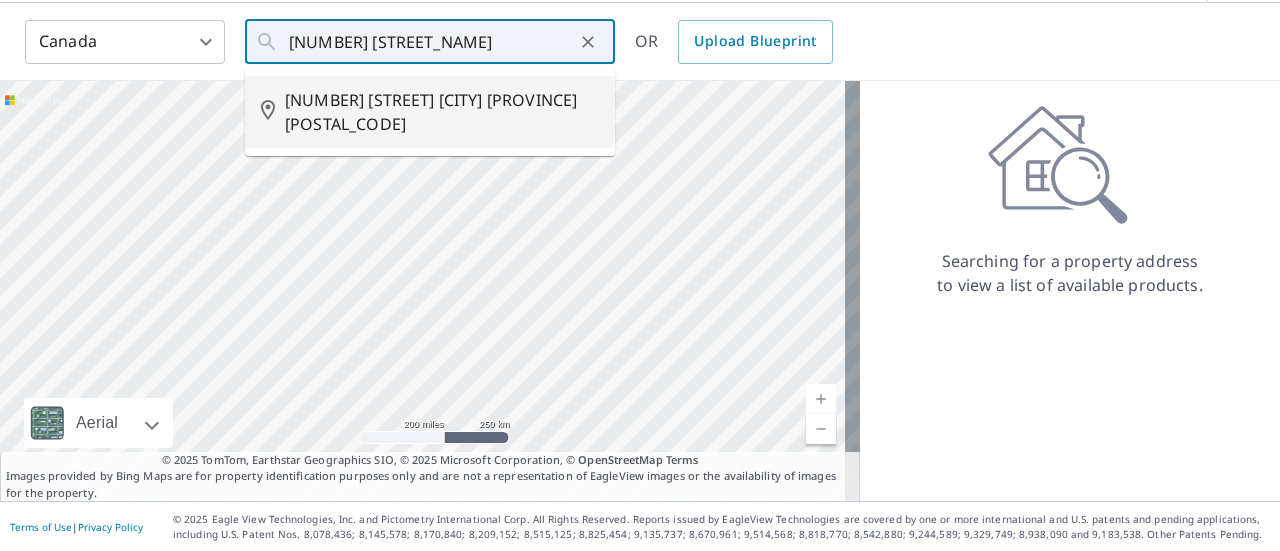 type on "[NUMBER] [STREET] [CITY] [PROVINCE] [POSTAL_CODE]" 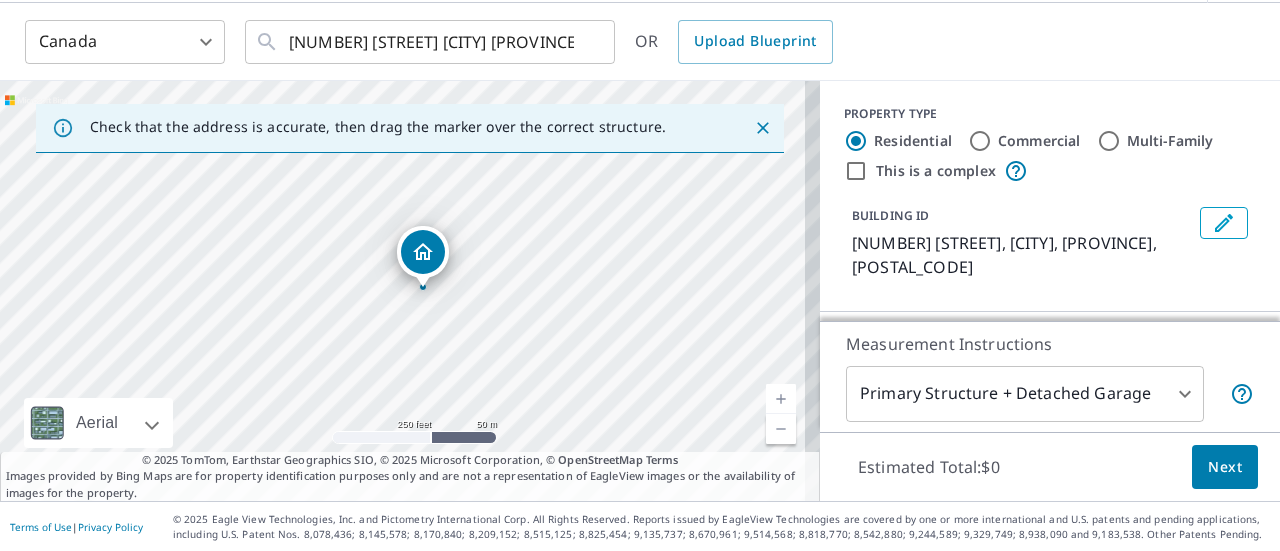 scroll, scrollTop: 210, scrollLeft: 0, axis: vertical 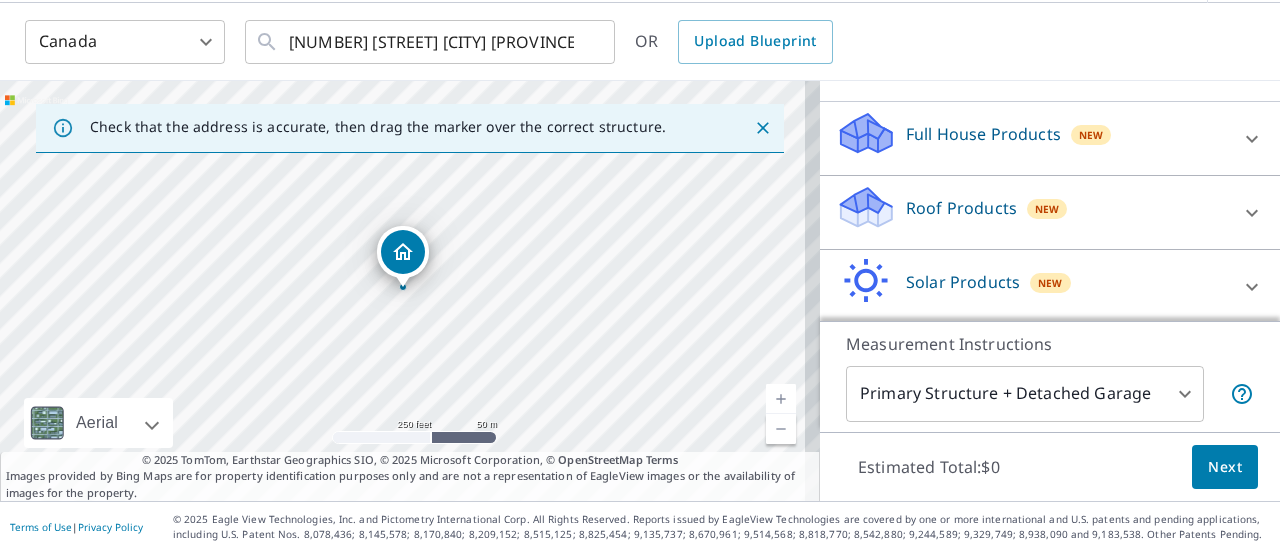 click on "Roof Products New" at bounding box center (1032, 212) 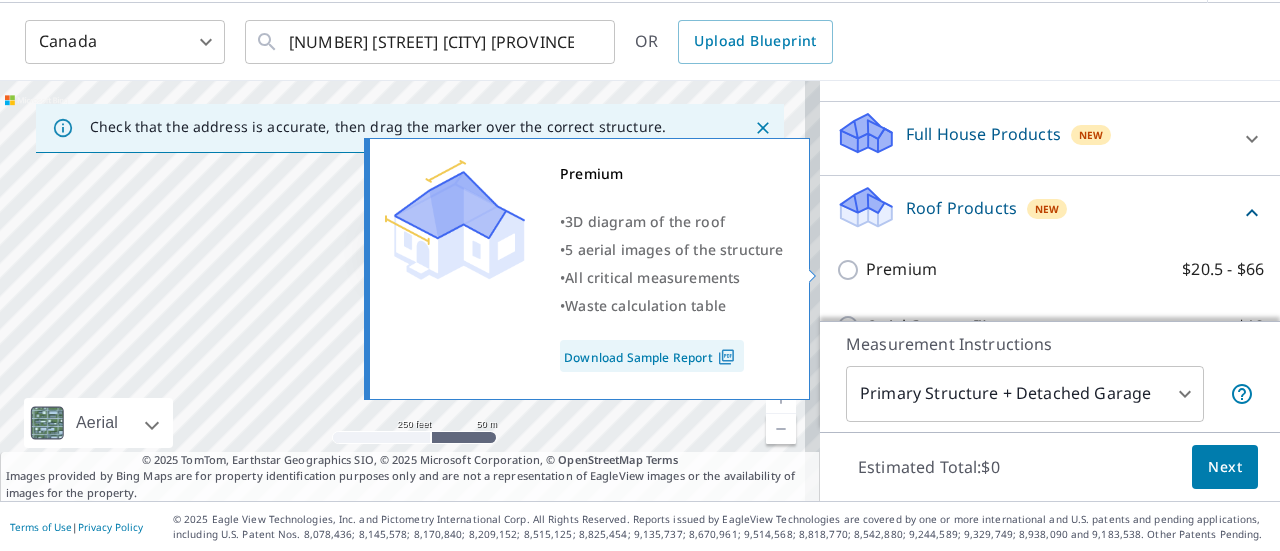 click on "Premium $20.5 - $66" at bounding box center [851, 270] 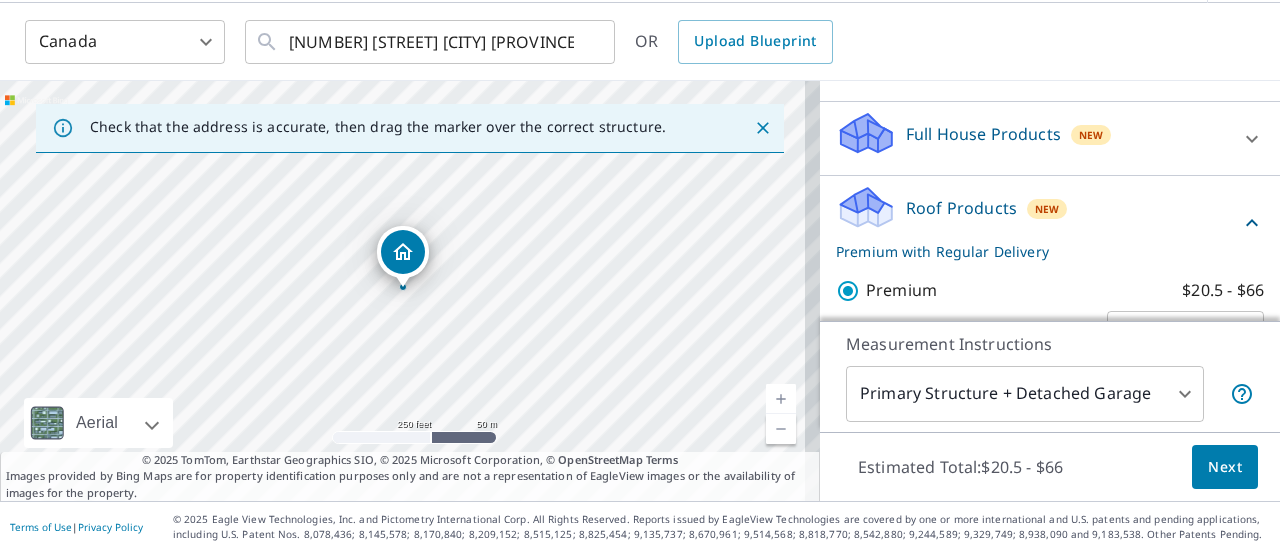 click on "Next" at bounding box center (1225, 467) 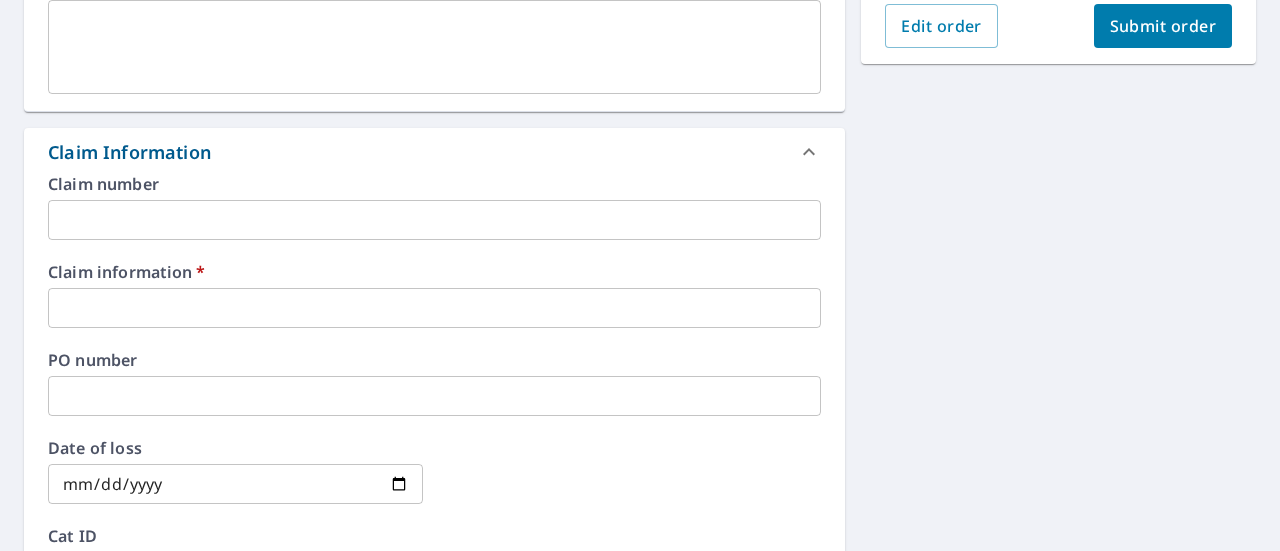 scroll, scrollTop: 710, scrollLeft: 0, axis: vertical 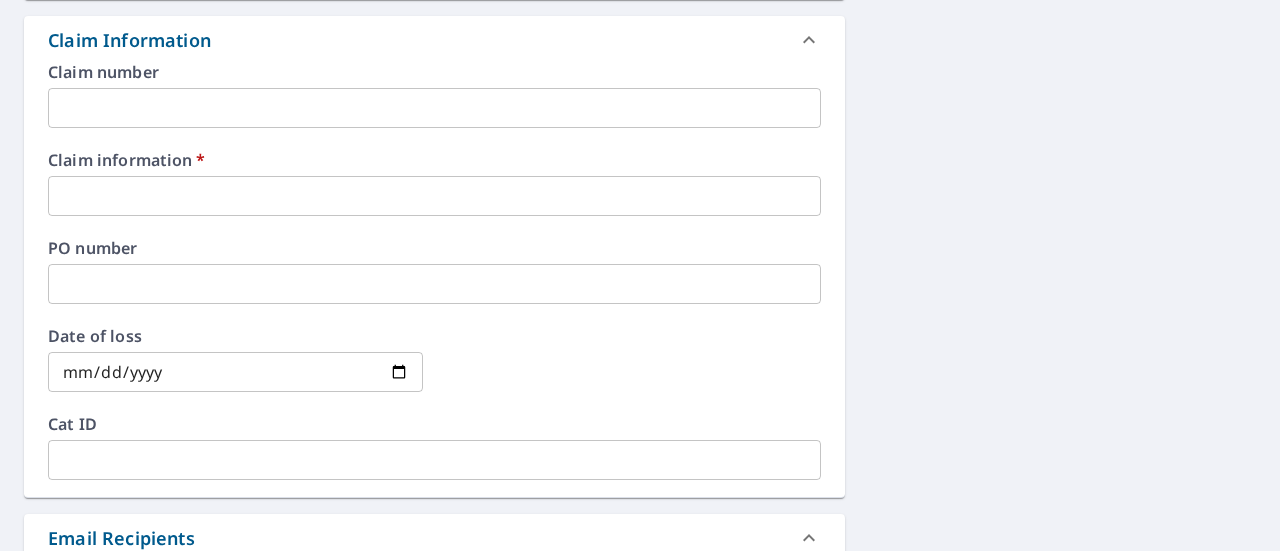 click at bounding box center [434, 196] 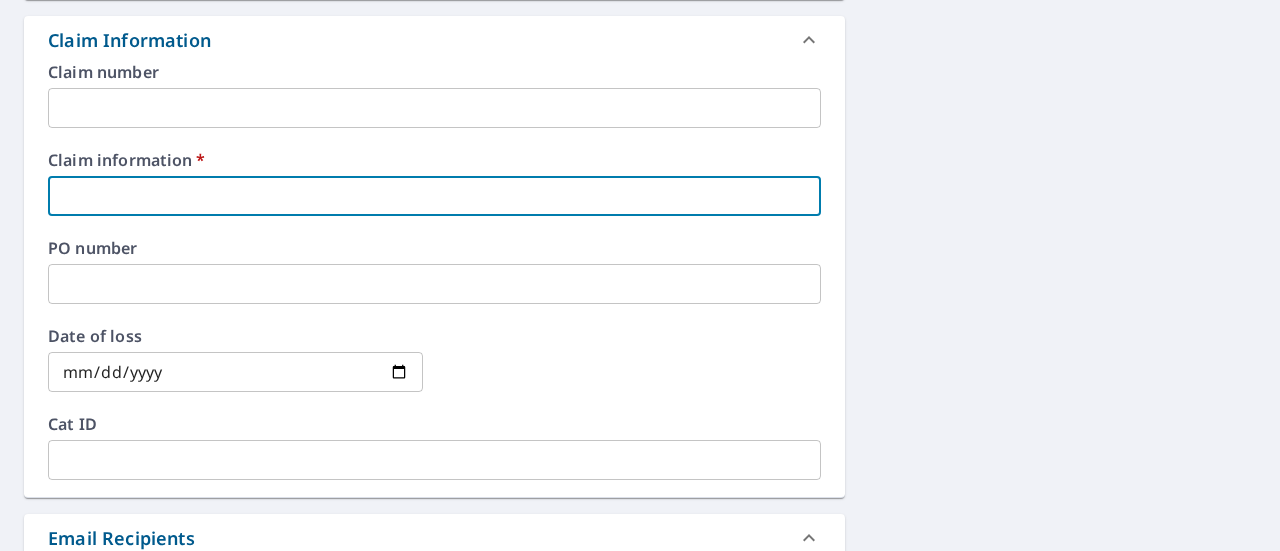 type on "O" 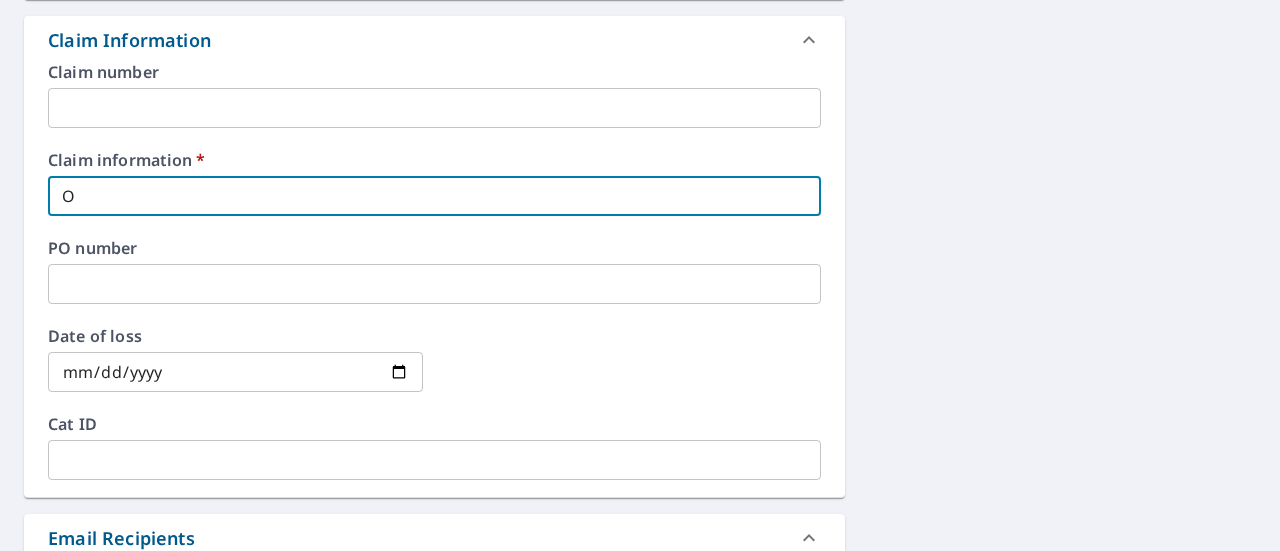 type on "Overseas Roofing" 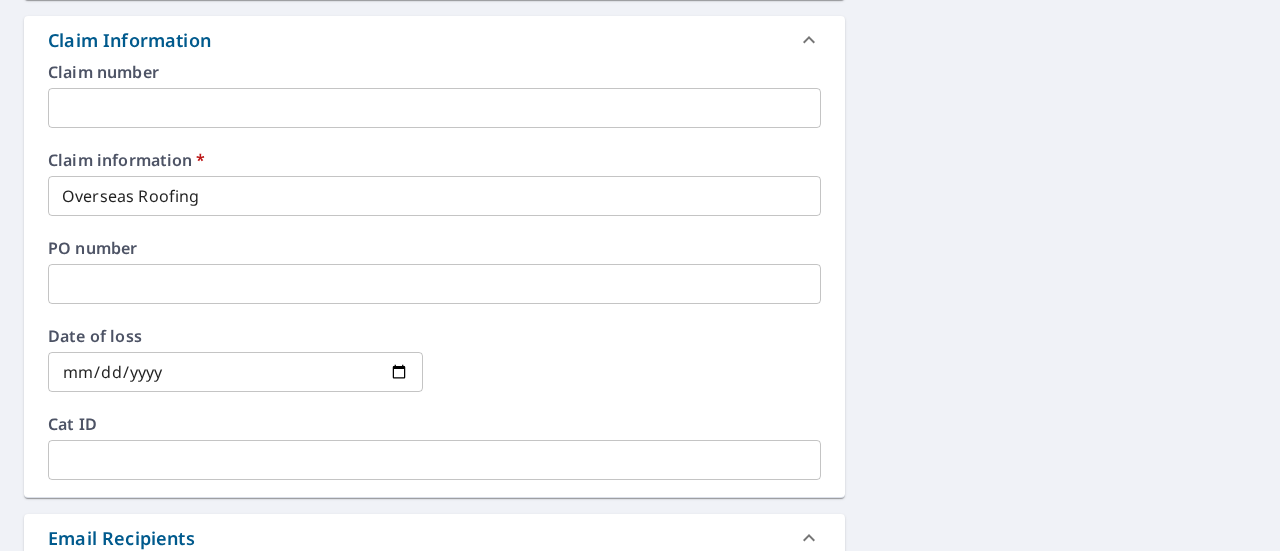 click on "[NUMBER] [STREET_NAME] [CITY] [PROVINCE] [POSTAL_CODE] Aerial Road A standard road map Aerial A detailed look from above Labels Labels 250 feet 50 m © 2025 TomTom, © Vexcel Imaging, © 2025 Microsoft Corporation,  © OpenStreetMap Terms PROPERTY TYPE Residential BUILDING ID [NUMBER] [STREET_NAME], [CITY], [PROVINCE], [POSTAL_CODE] Changes to structures in last 4 years ( renovations, additions, etc. ) Include Special Instructions x ​ Claim Information Claim number ​ Claim information   * Overseas Roofing ​ PO number ​ Date of loss ​ Cat ID ​ Email Recipients Your reports will be sent to  [EMAIL].  Edit Contact Information. Send a copy of the report to: ​ Substitutions and Customization Roof measurement report substitutions If a Premium Report is unavailable send me an Extended Coverage 3D Report: Yes No Ask If an Extended Coverage 3D Report is unavailable send me an Extended Coverage 2D Report: Yes No Ask If a Residential/Multi-Family Report is unavailable send me a Commercial Report: Yes No Ask DXF RXF XML" at bounding box center [640, 208] 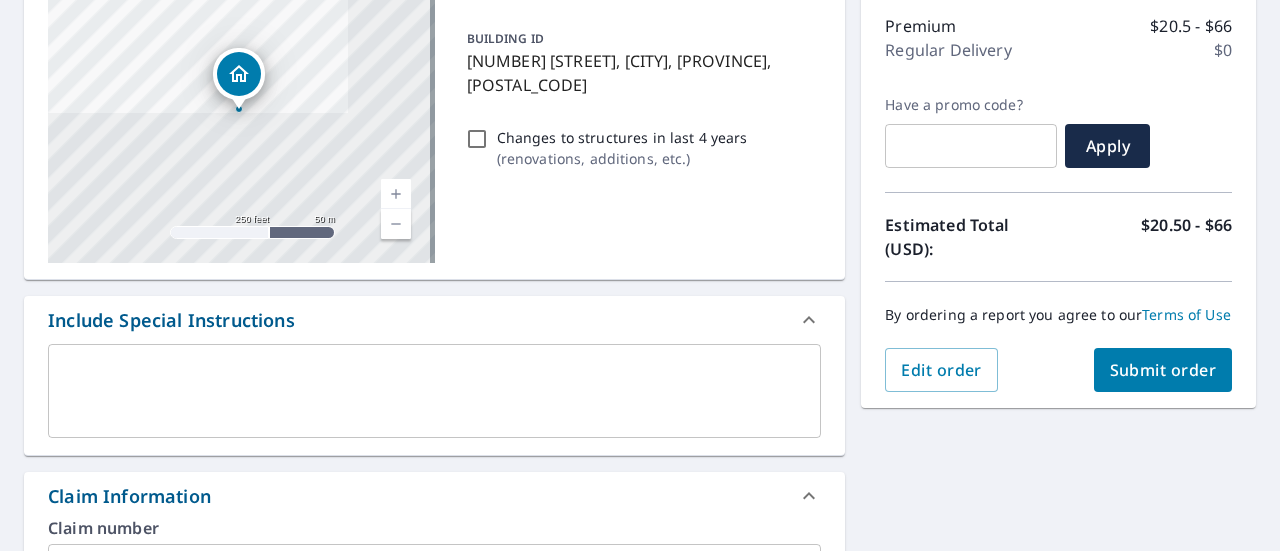scroll, scrollTop: 228, scrollLeft: 0, axis: vertical 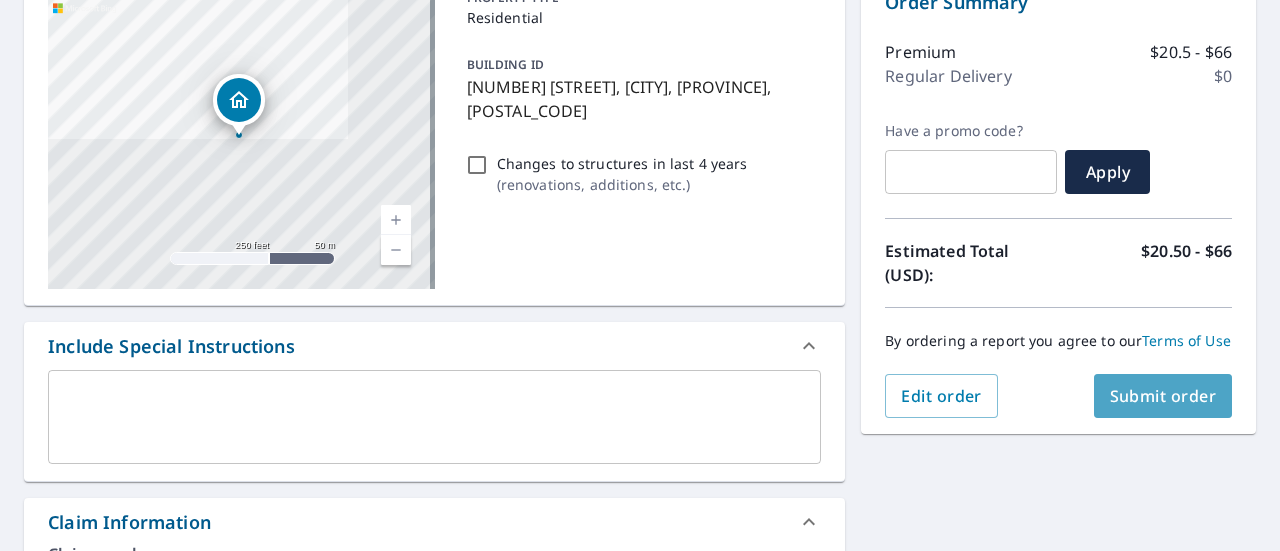 click on "Submit order" at bounding box center [1163, 396] 